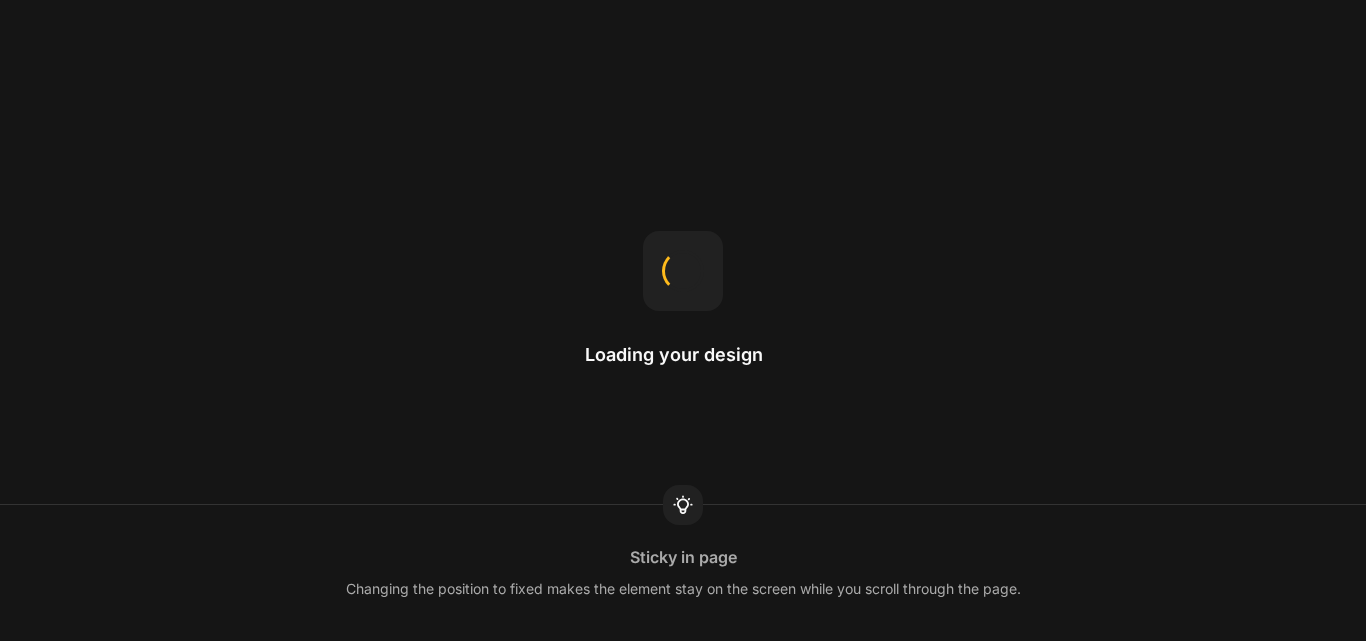 scroll, scrollTop: 0, scrollLeft: 0, axis: both 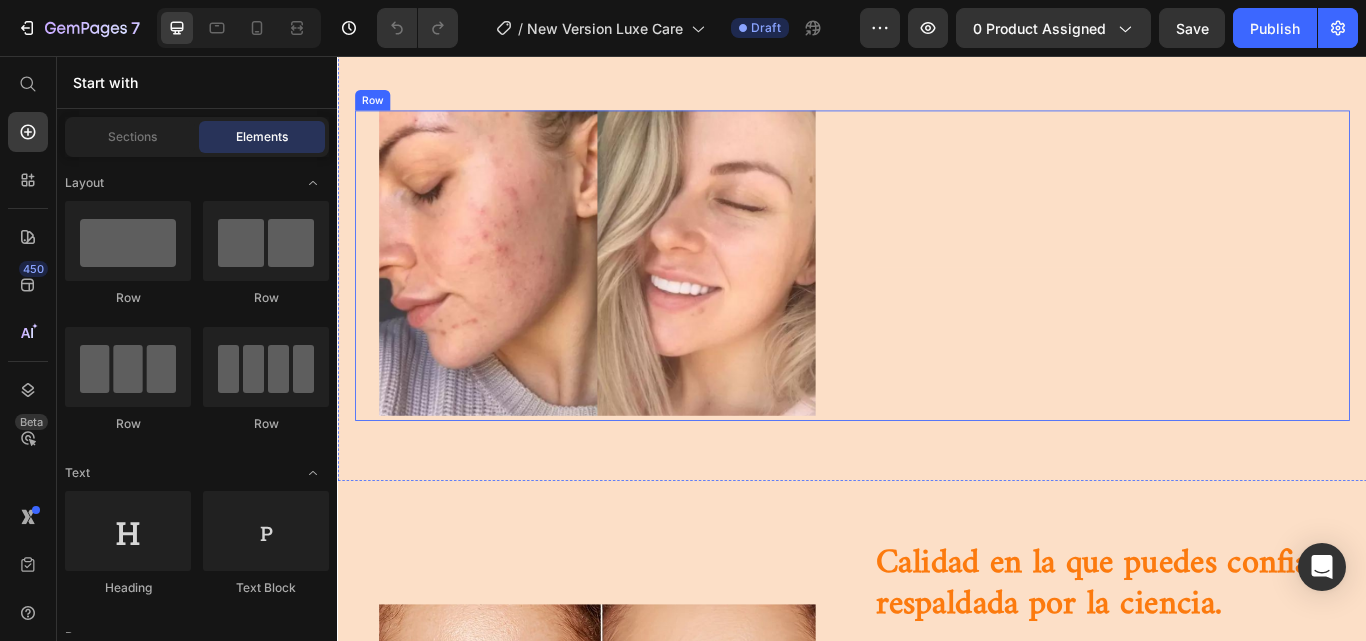 click on "Heading Row buy it now Button
Row" at bounding box center [1234, 301] 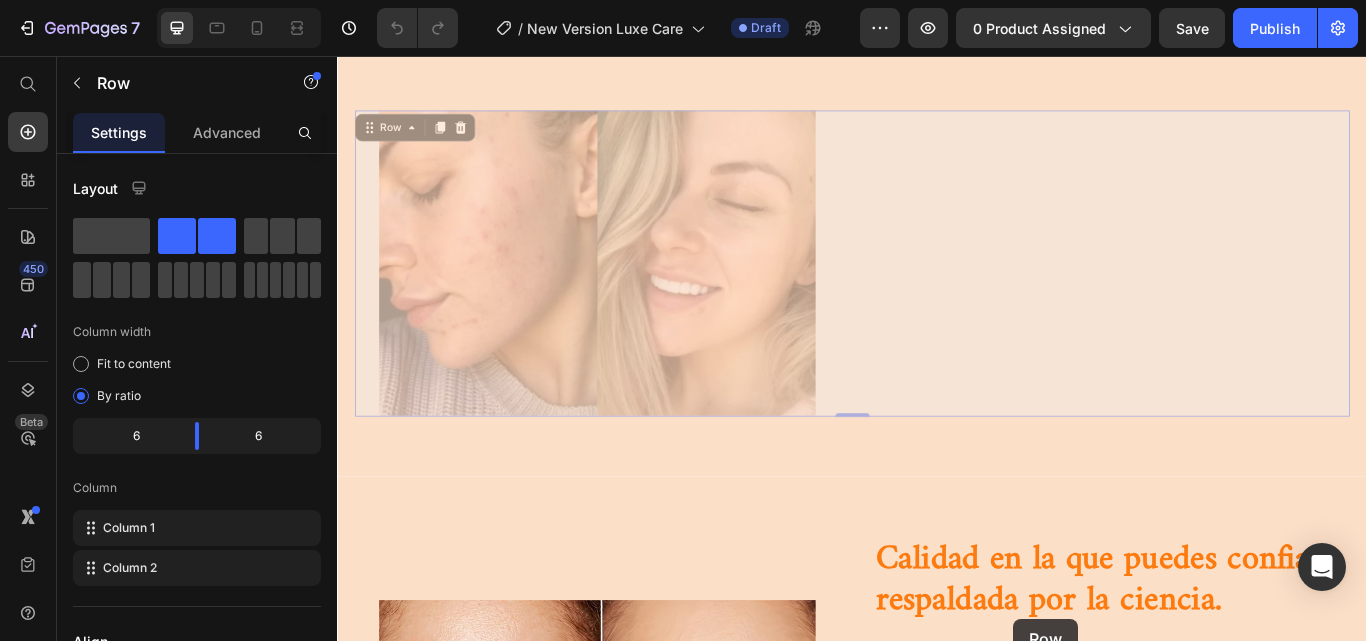 drag, startPoint x: 1327, startPoint y: 321, endPoint x: 1125, endPoint y: 713, distance: 440.98526 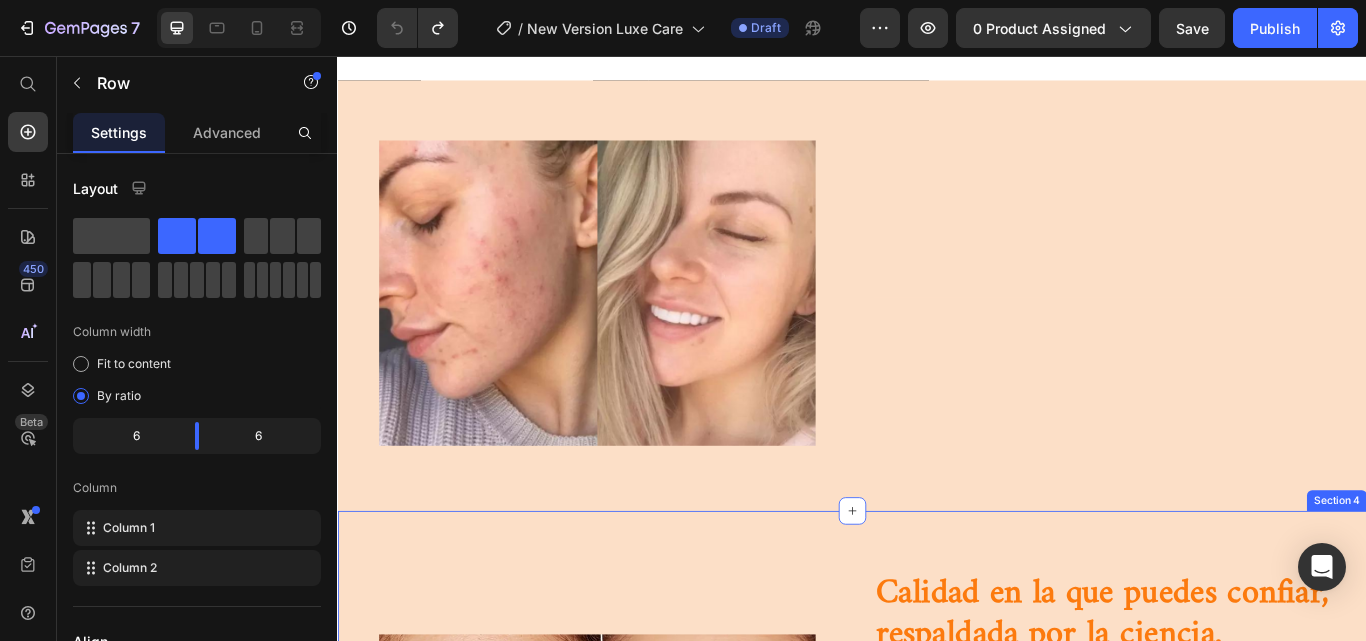 scroll, scrollTop: 1320, scrollLeft: 0, axis: vertical 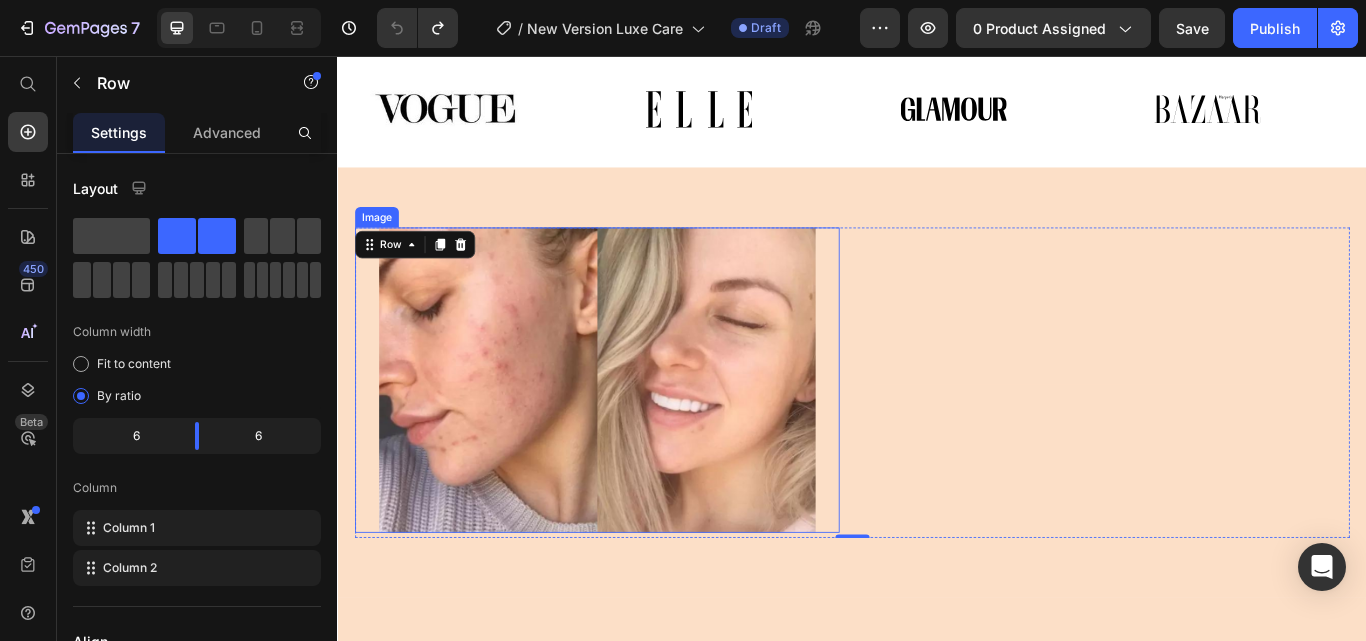 click at bounding box center (639, 435) 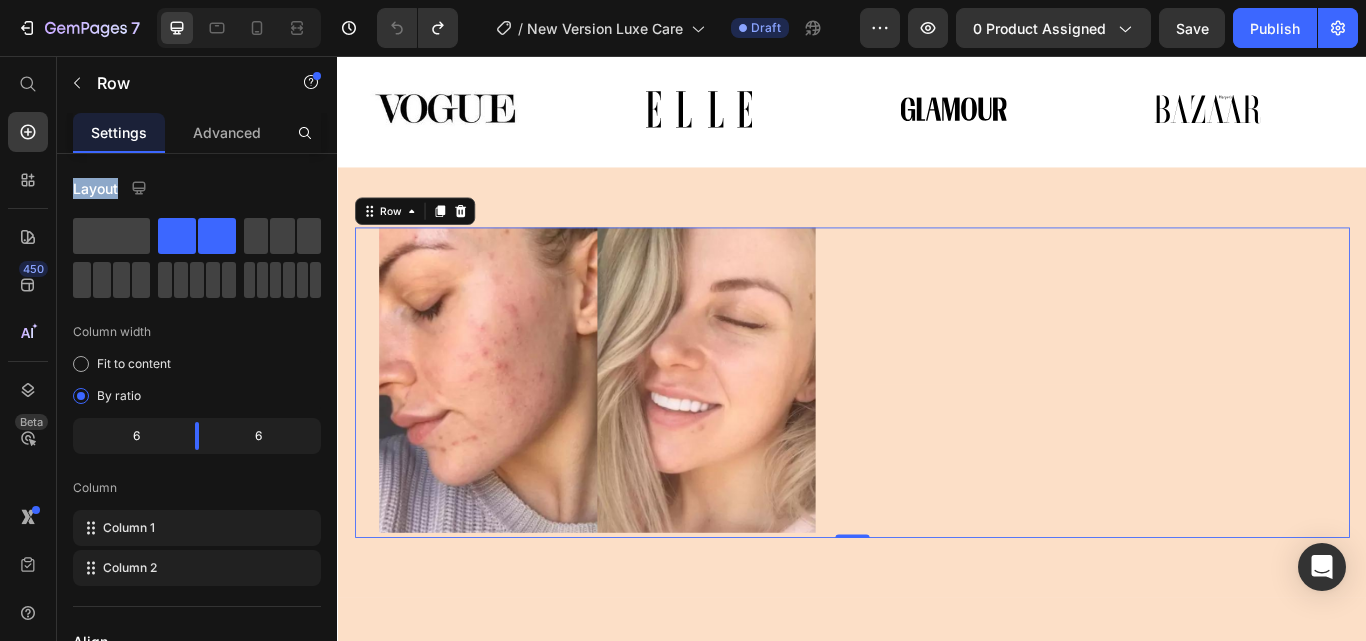 drag, startPoint x: 440, startPoint y: 282, endPoint x: 1194, endPoint y: 382, distance: 760.6024 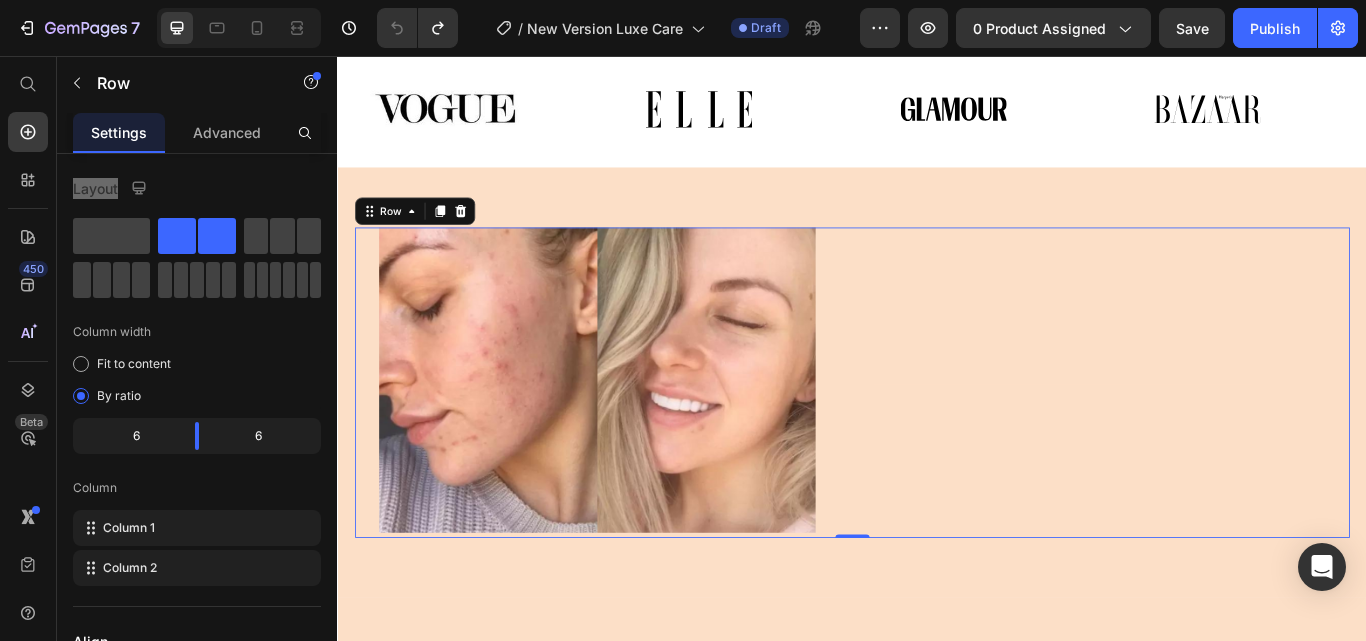 click on "Heading Row buy it now Button
Row" at bounding box center [1234, 438] 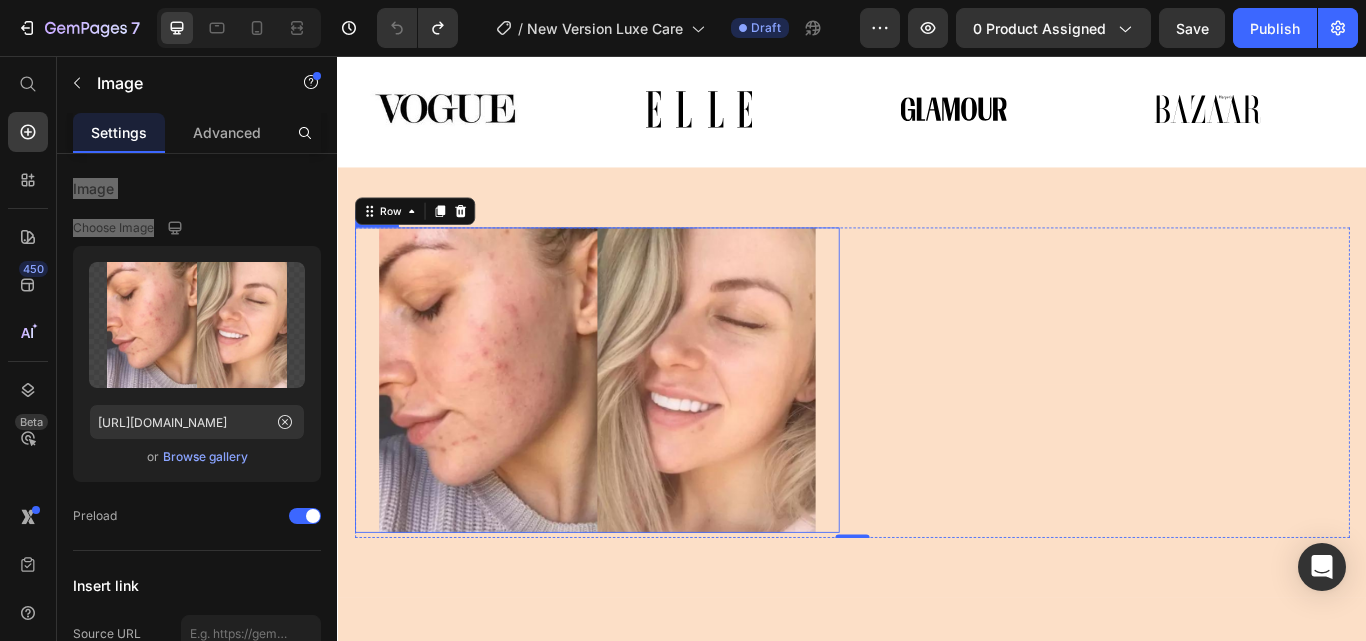 click at bounding box center (639, 435) 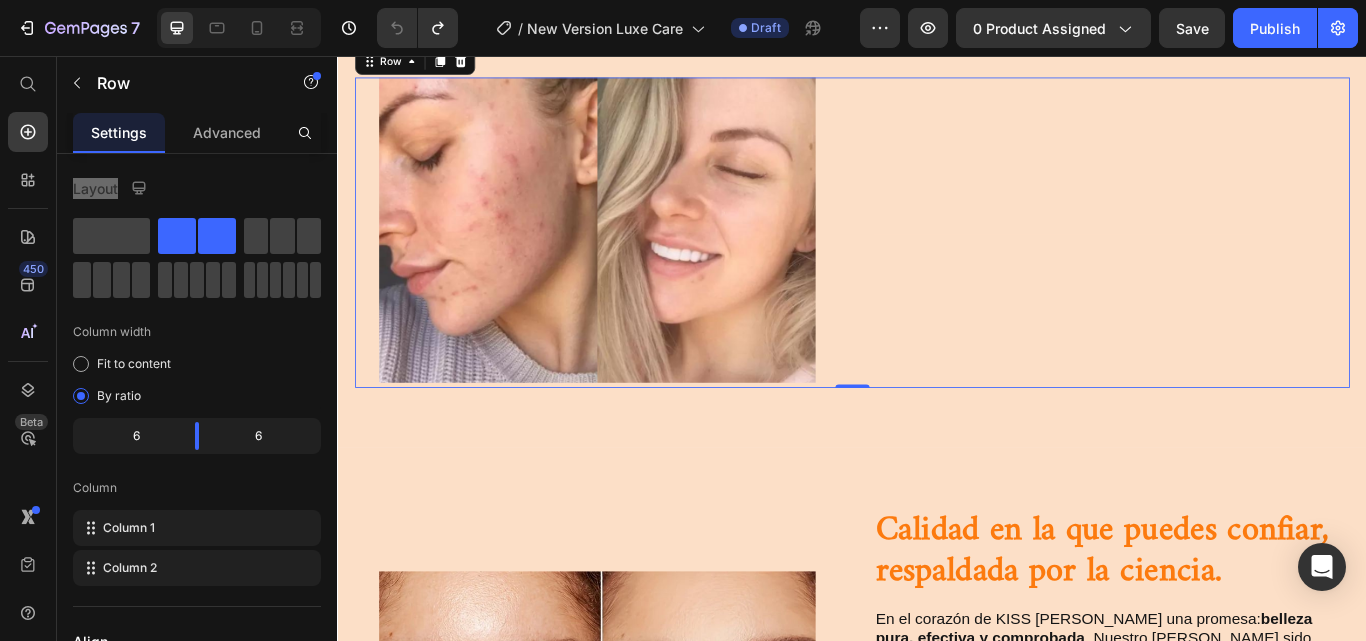 scroll, scrollTop: 1407, scrollLeft: 0, axis: vertical 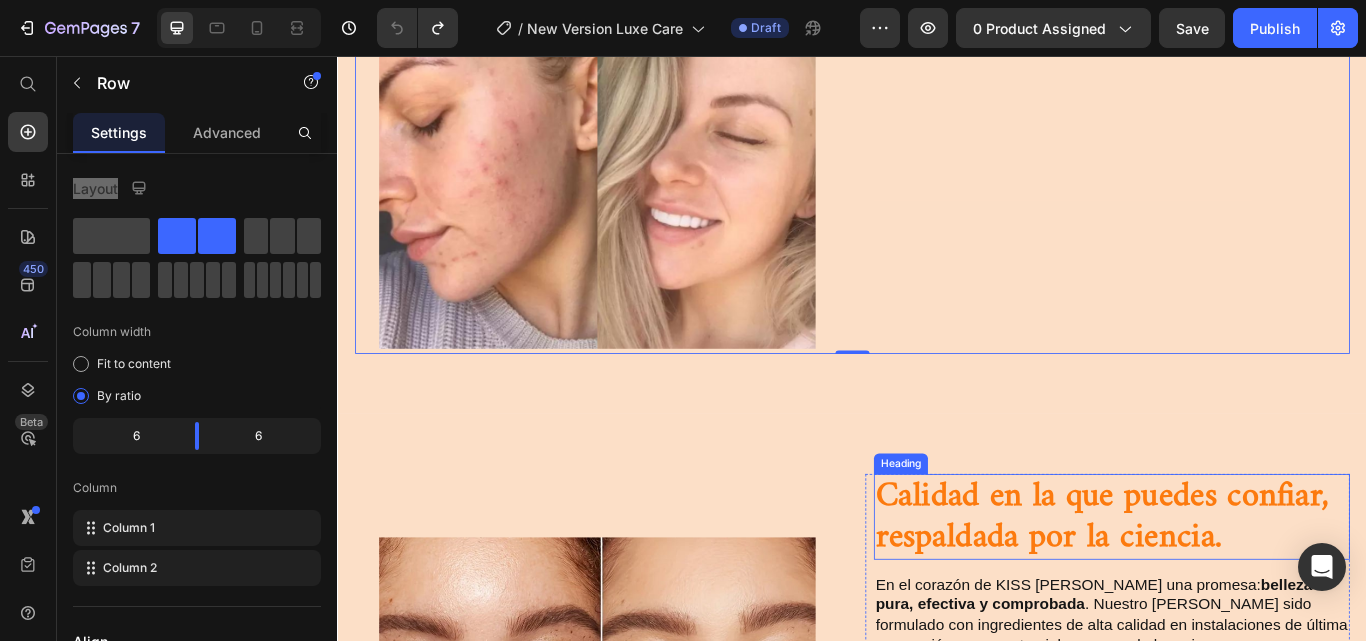 click on "Calidad en la que puedes confiar, respaldada por la ciencia." at bounding box center [1239, 594] 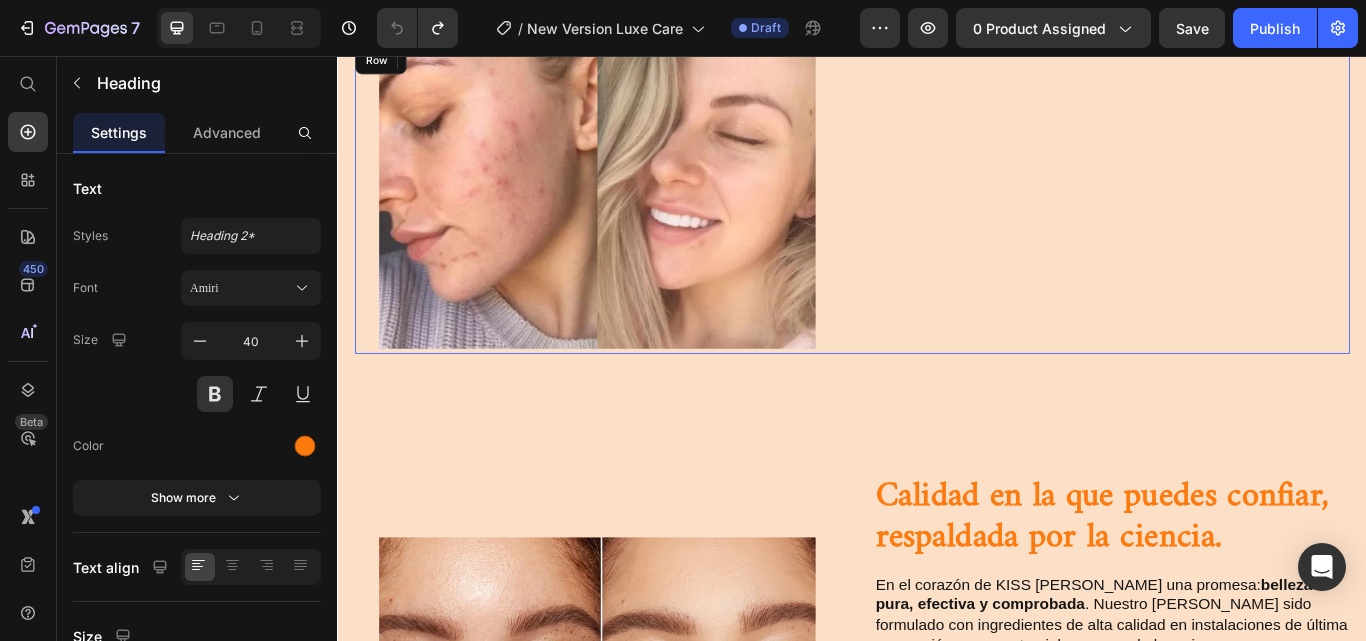 click on "Heading Row buy it now Button
Row" at bounding box center (1234, 223) 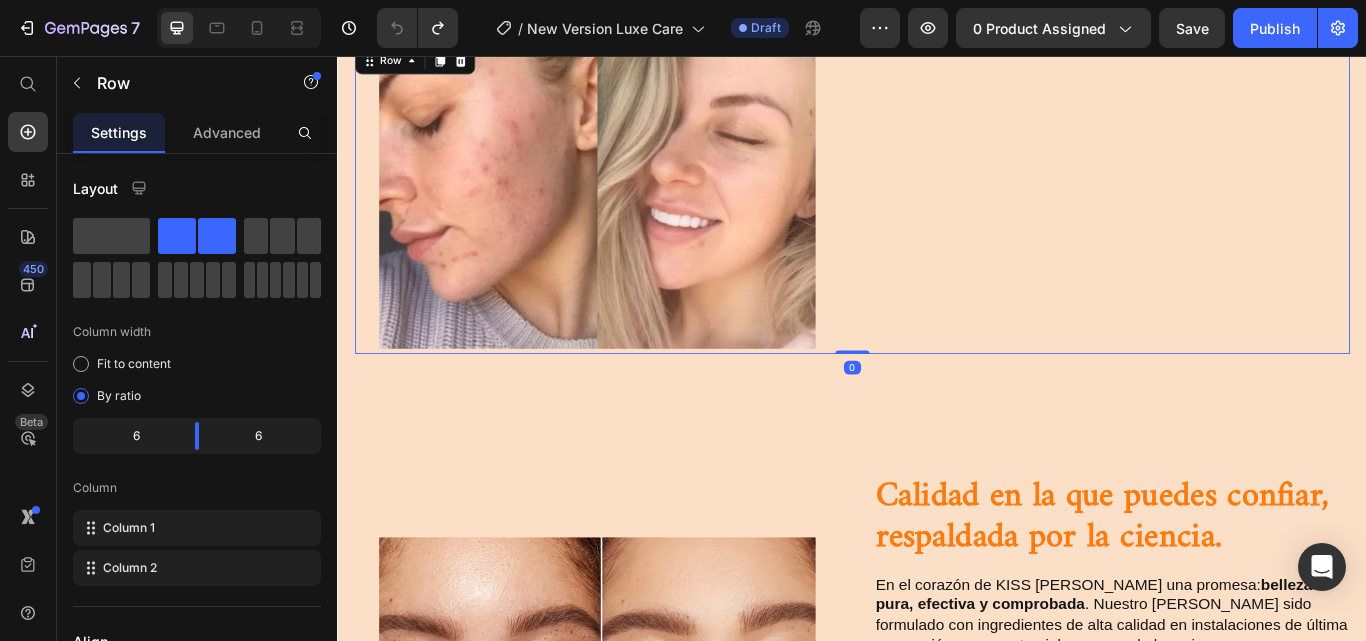 scroll, scrollTop: 1275, scrollLeft: 0, axis: vertical 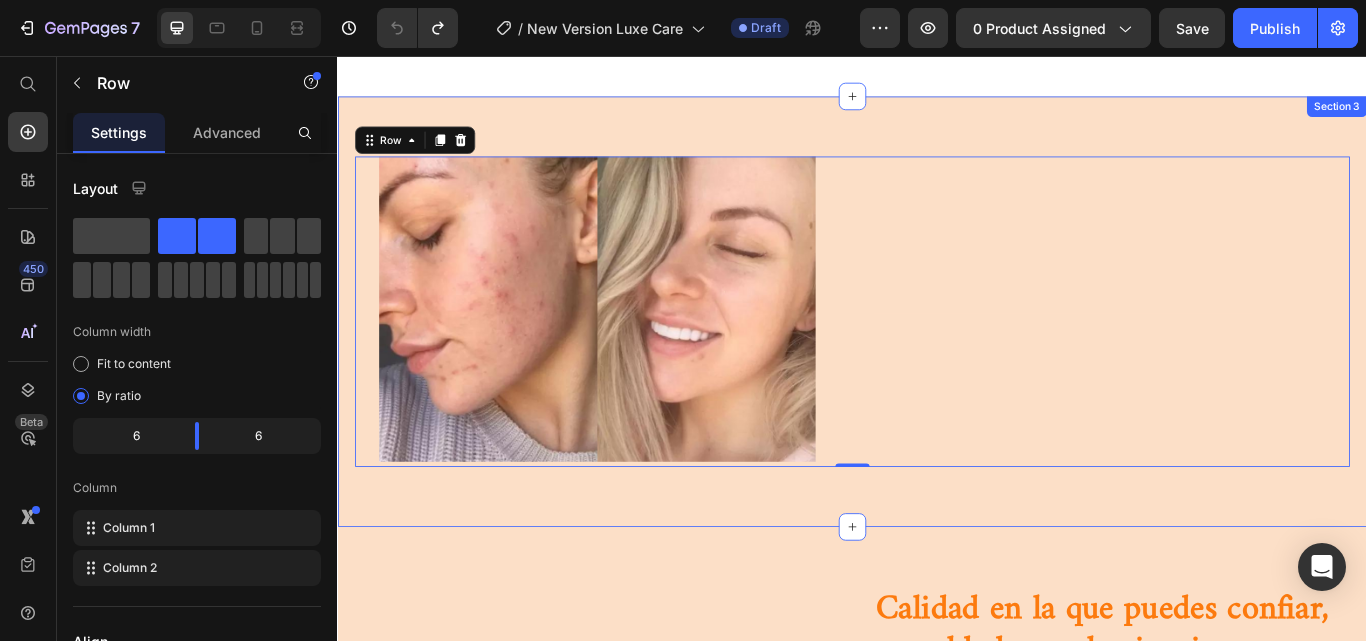 click on "Trusted Quality, Backed by Science Heading At the heart of our lash serum is a promise:  pure, powerful, and proven beauty.  Every bottle is crafted in state-of-the-art facilities using only the finest ingredients—because your eyes deserve nothing less. Text Block Image 100% Vegan free Text Block Image No Harsh Chemicals Text Block Image Dermatologist-Approved Text Block Image Gentle on Sensitive Eyes Text Block Advanced List Image Paraben-Free Text Block Image Cruelty Free Text Block Image Sulfate-Free Text Block Image Lab-Tested Text Block Advanced List Row Experience clean beauty that actually works—without compromise. Text Block Row Image Image Heading Row buy it now Button
Row Row   0 Section 3" at bounding box center (937, 355) 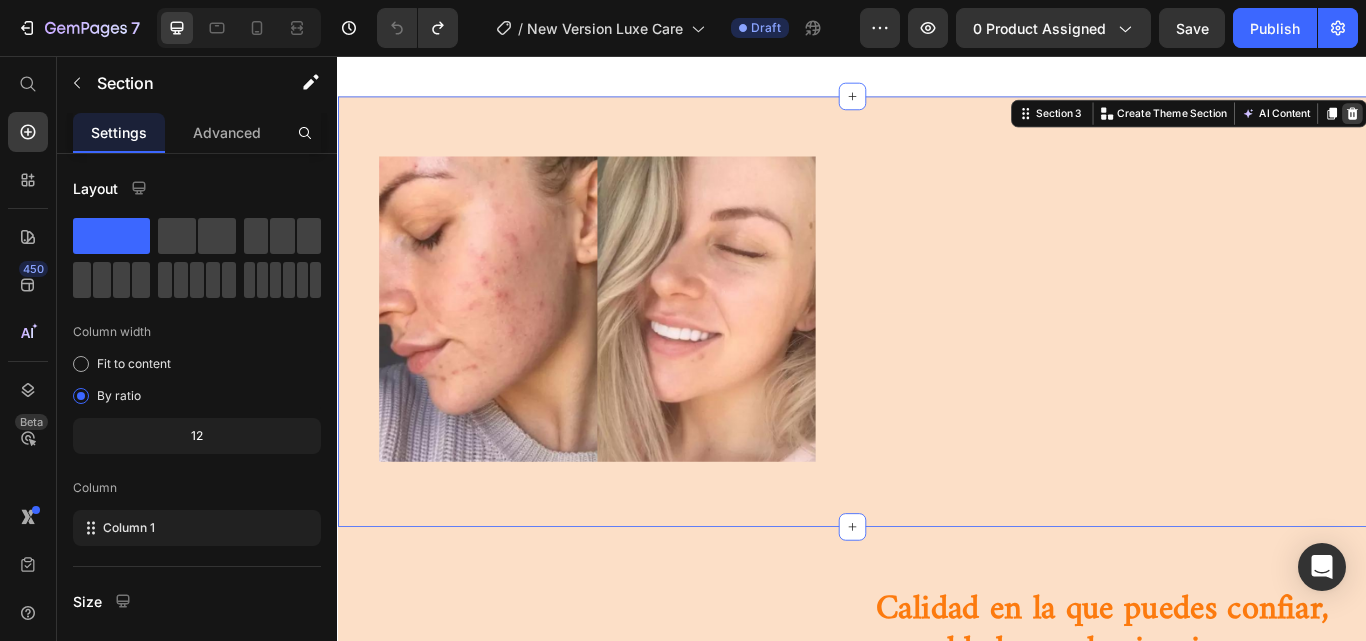 click 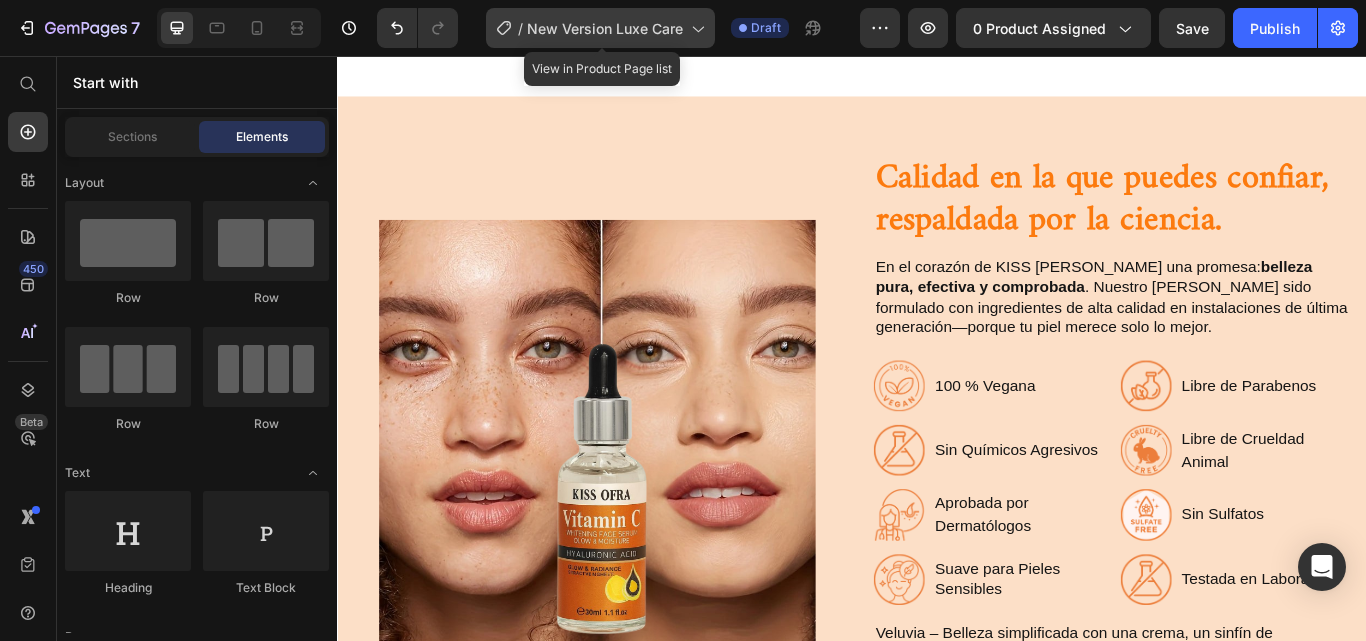 scroll, scrollTop: 1055, scrollLeft: 0, axis: vertical 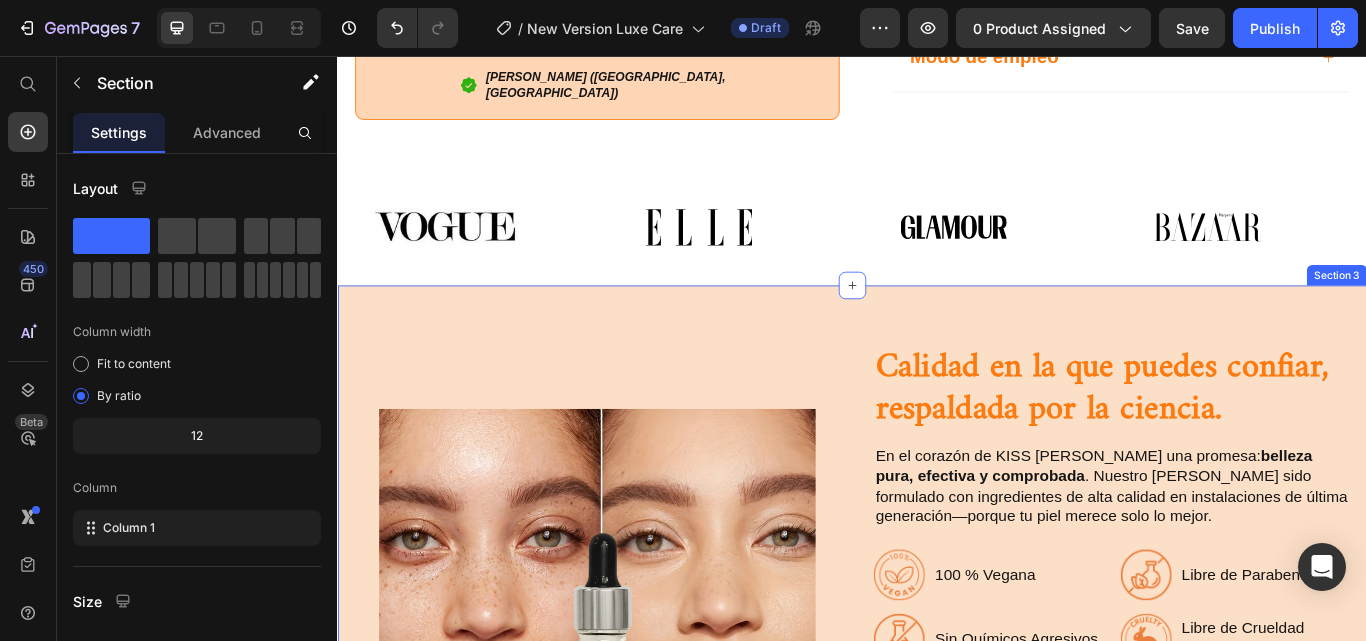 click on "Trusted Quality, Backed by Science Heading At the heart of our lash serum is a promise:  pure, powerful, and proven beauty.  Every bottle is crafted in state-of-the-art facilities using only the finest ingredients—because your eyes deserve nothing less. Text Block Image 100% Vegan free Text Block Image No Harsh Chemicals Text Block Image Dermatologist-Approved Text Block Image Gentle on Sensitive Eyes Text Block Advanced List Image Paraben-Free Text Block Image Cruelty Free Text Block Image Sulfate-Free Text Block Image Lab-Tested Text Block Advanced List Row Experience clean beauty that actually works—without compromise. Text Block Row Image Image Calidad en la que puedes confiar, respaldada por la ciencia. Heading En el corazón de KISS [PERSON_NAME] una promesa:  belleza pura, efectiva y comprobada . Nuestro [PERSON_NAME] sido formulado con ingredientes de alta calidad en instalaciones de última generación—porque tu piel merece solo lo mejor. Text Block Image 100 % Vegana Text Block Image Text Block Image" at bounding box center (937, 725) 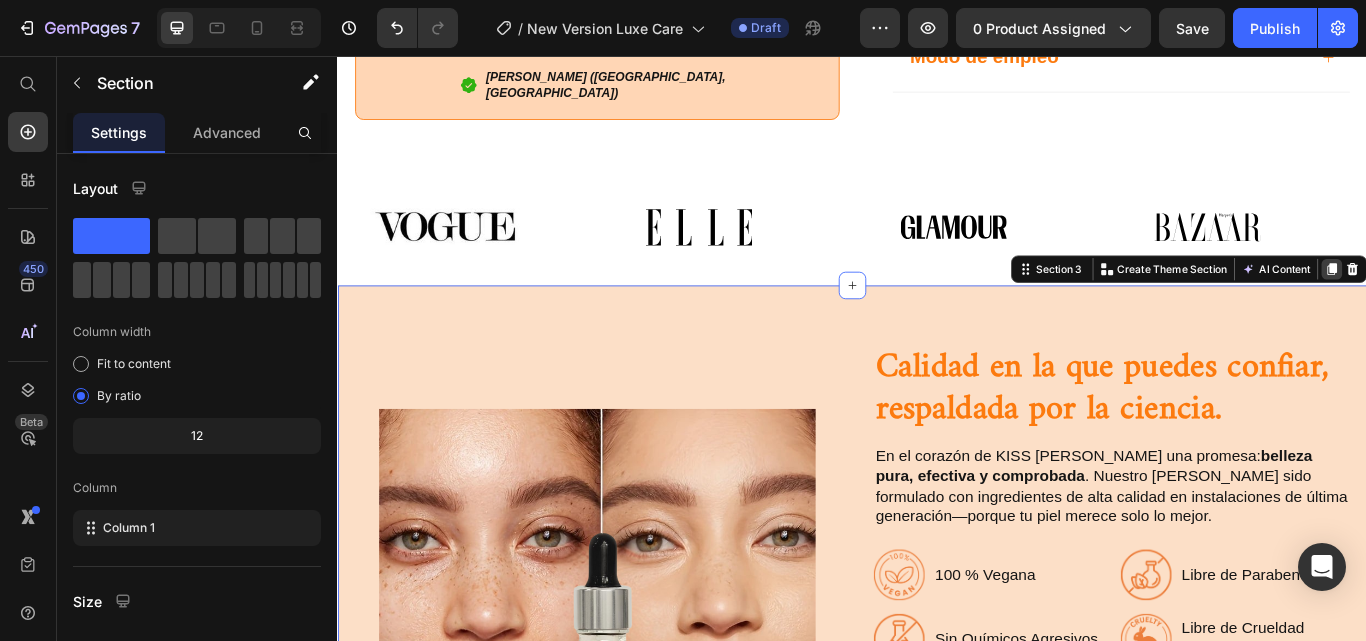 click at bounding box center [1496, 305] 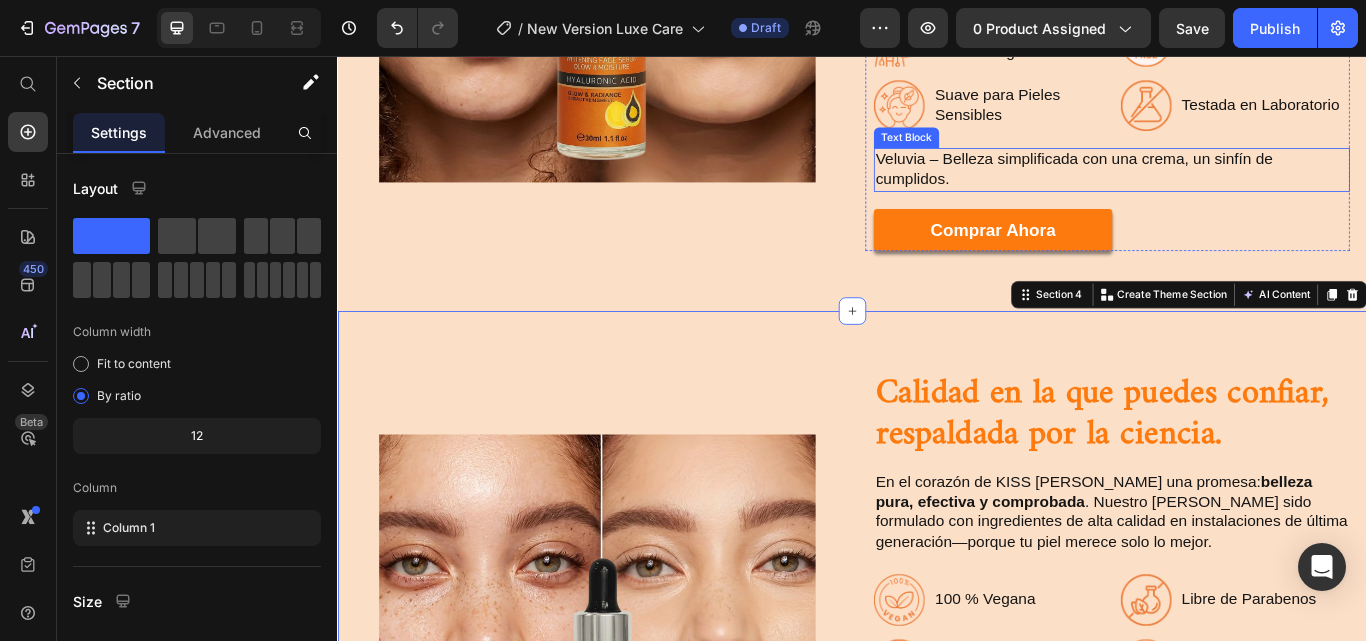 scroll, scrollTop: 1374, scrollLeft: 0, axis: vertical 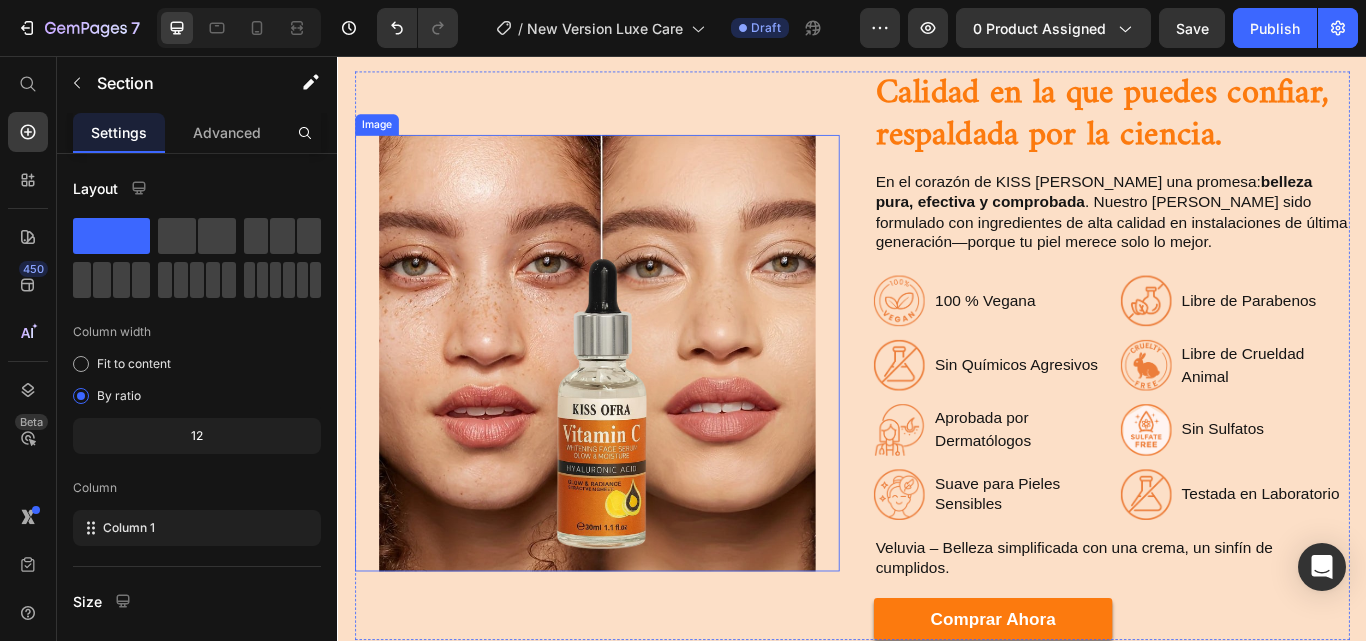 click at bounding box center (639, 403) 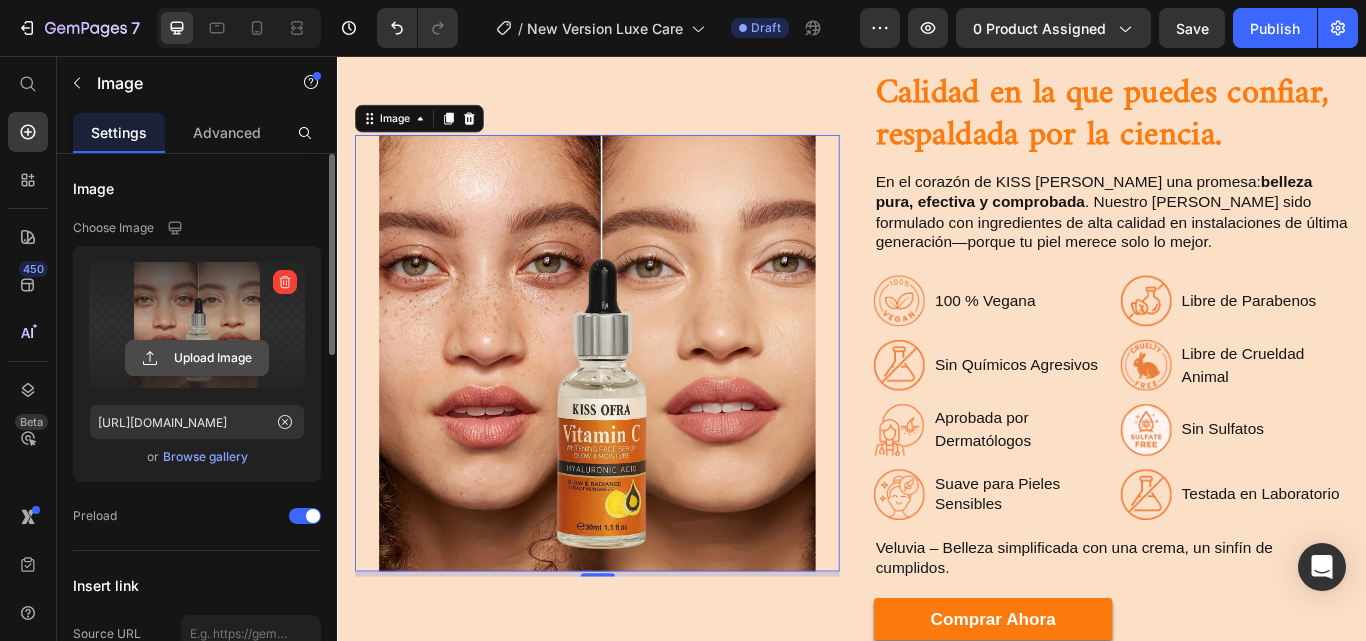 click 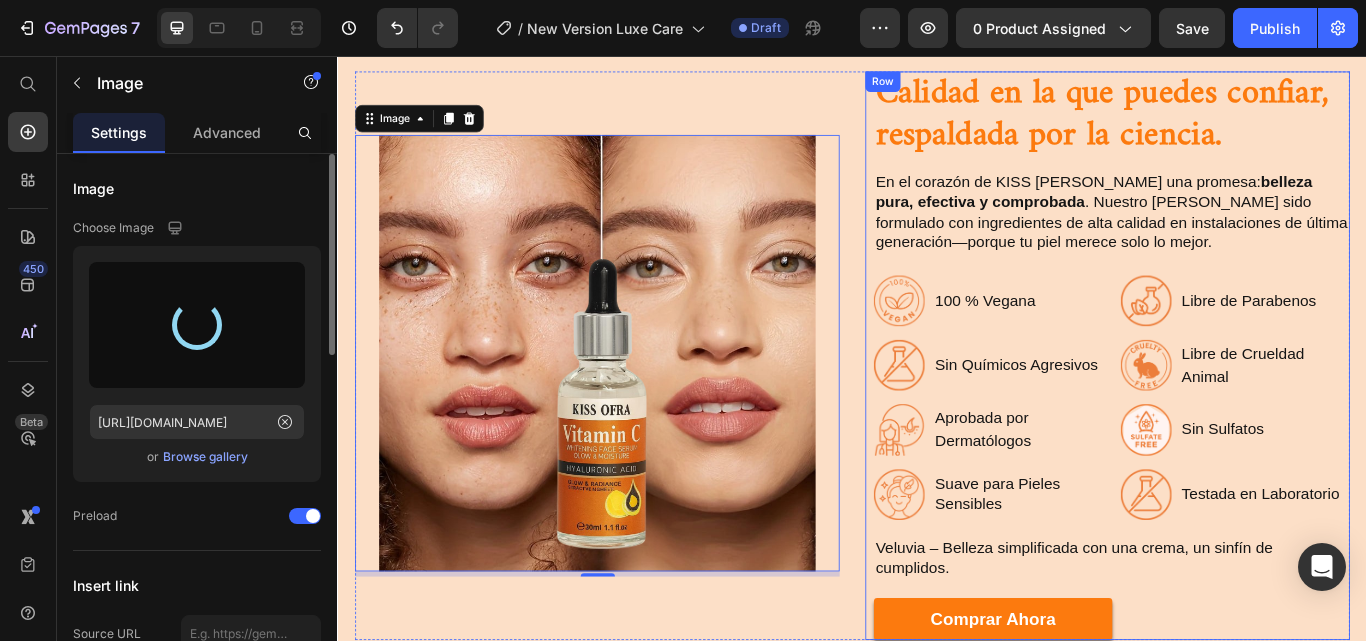type on "[URL][DOMAIN_NAME]" 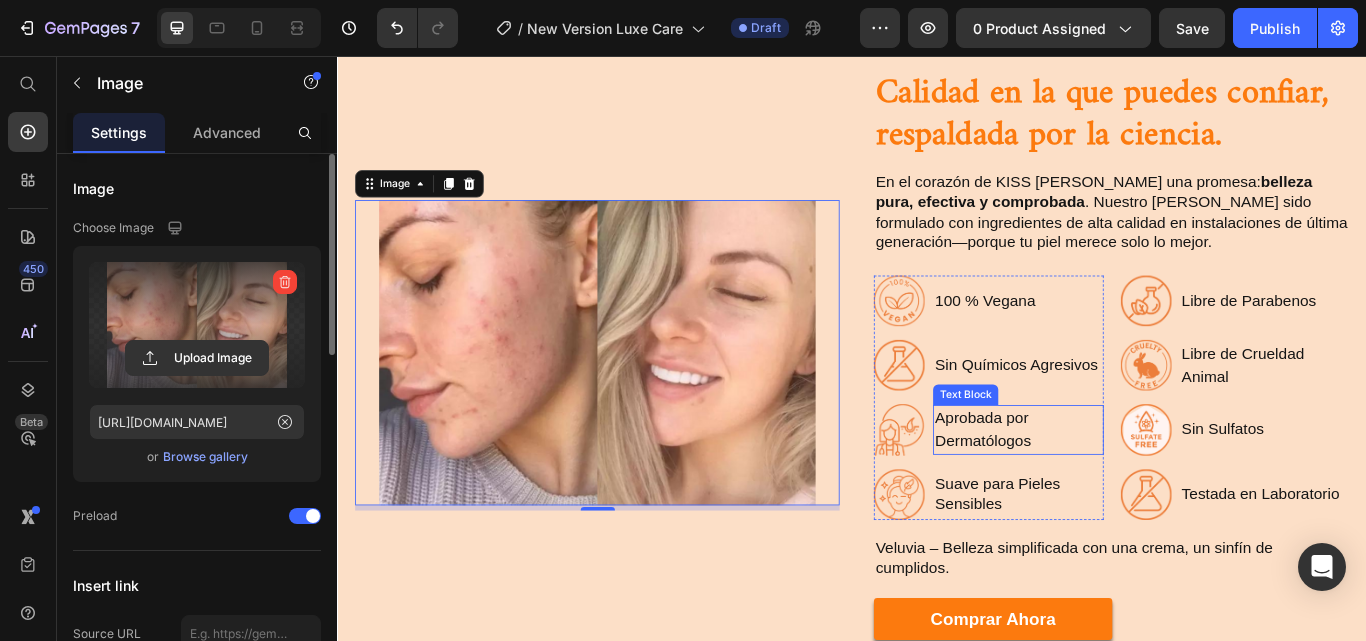 scroll, scrollTop: 1212, scrollLeft: 0, axis: vertical 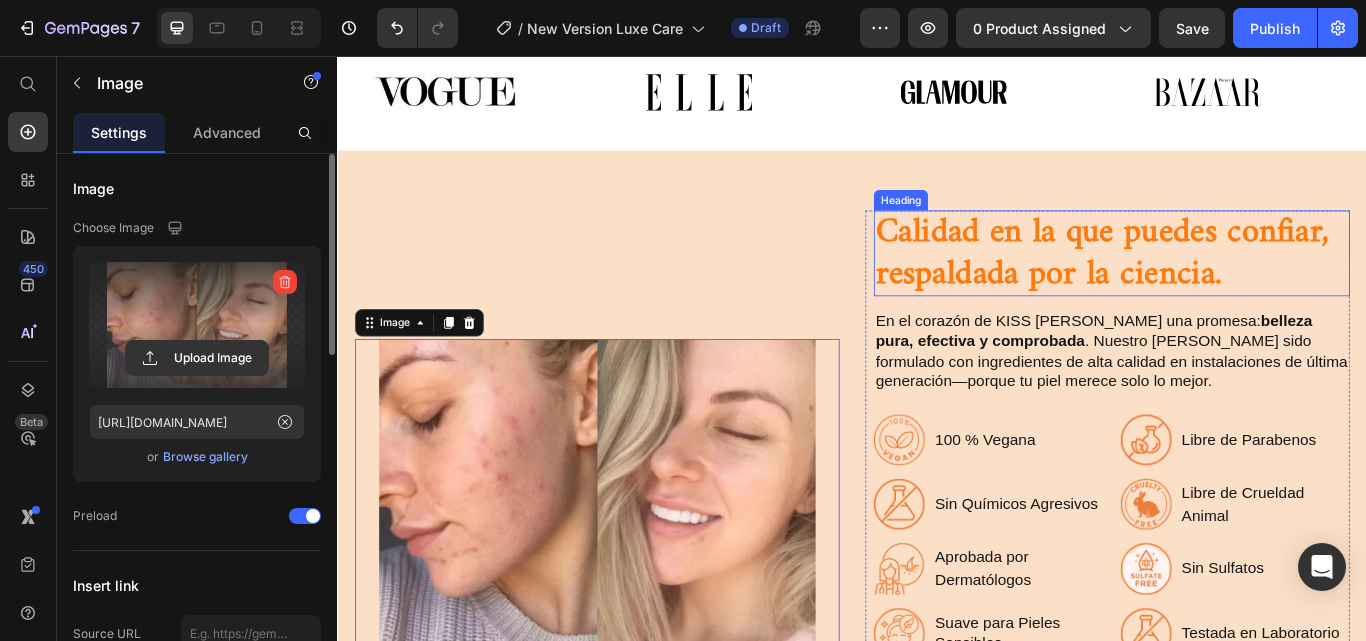 click on "Calidad en la que puedes confiar, respaldada por la ciencia." at bounding box center [1239, 287] 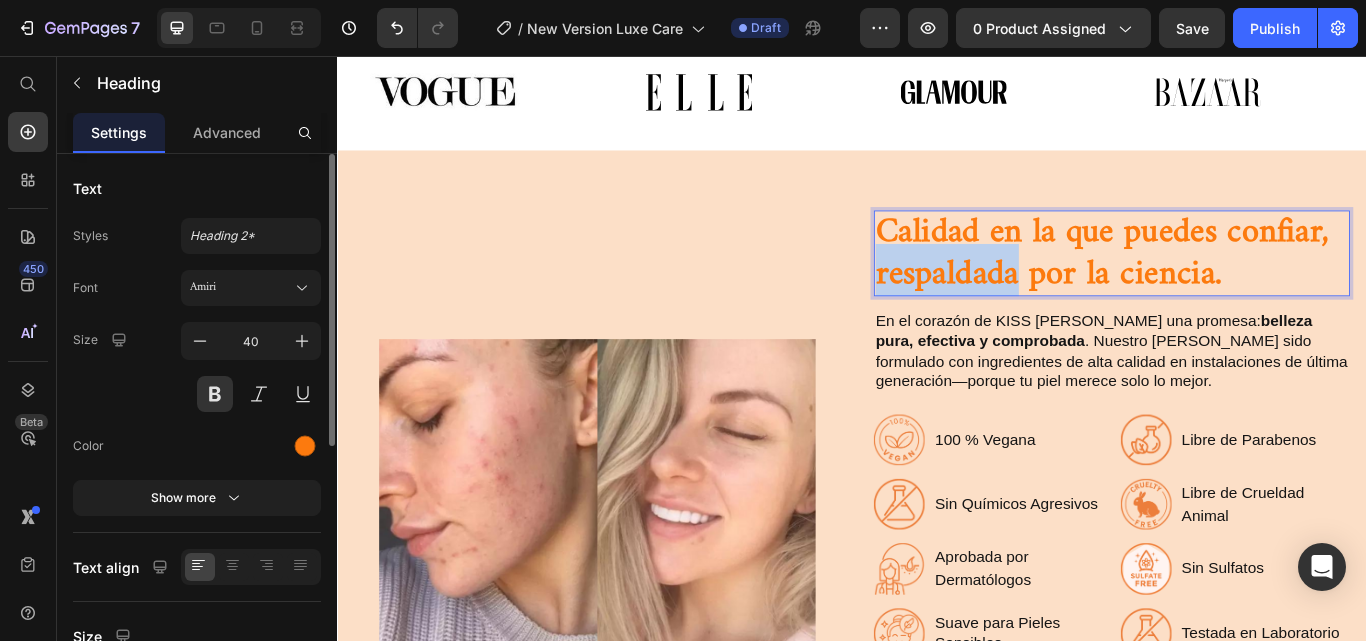 click on "Calidad en la que puedes confiar, respaldada por la ciencia." at bounding box center (1239, 287) 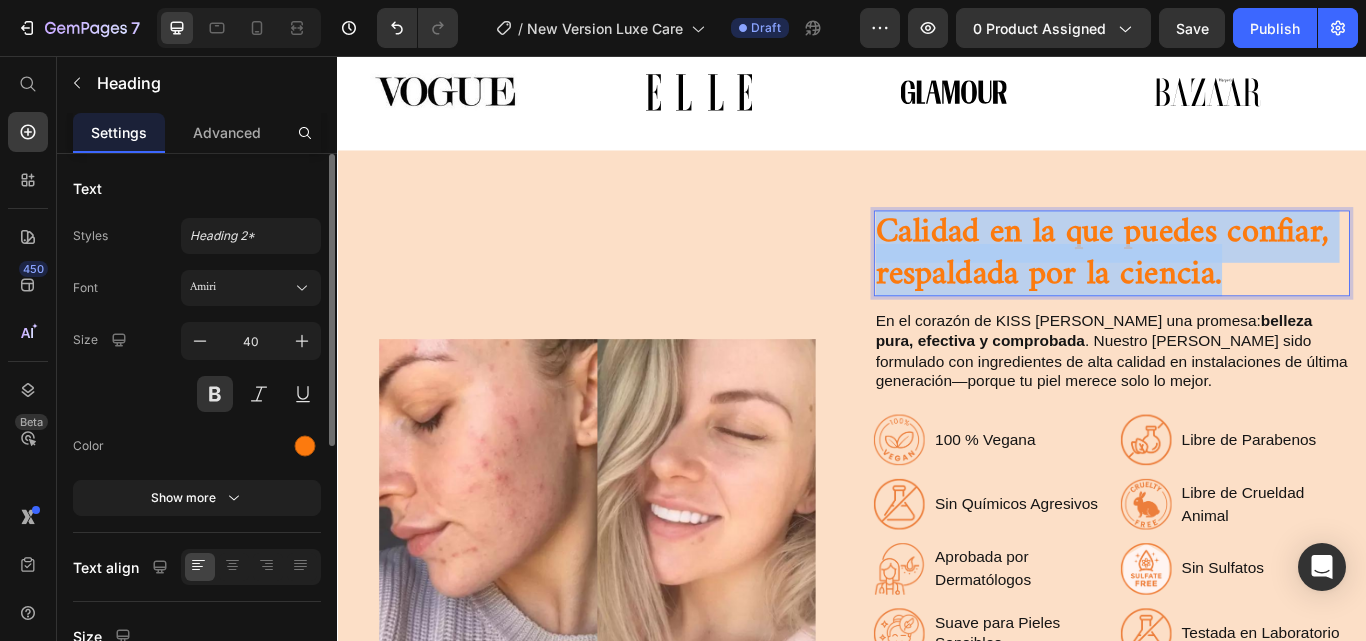 click on "Calidad en la que puedes confiar, respaldada por la ciencia." at bounding box center (1239, 287) 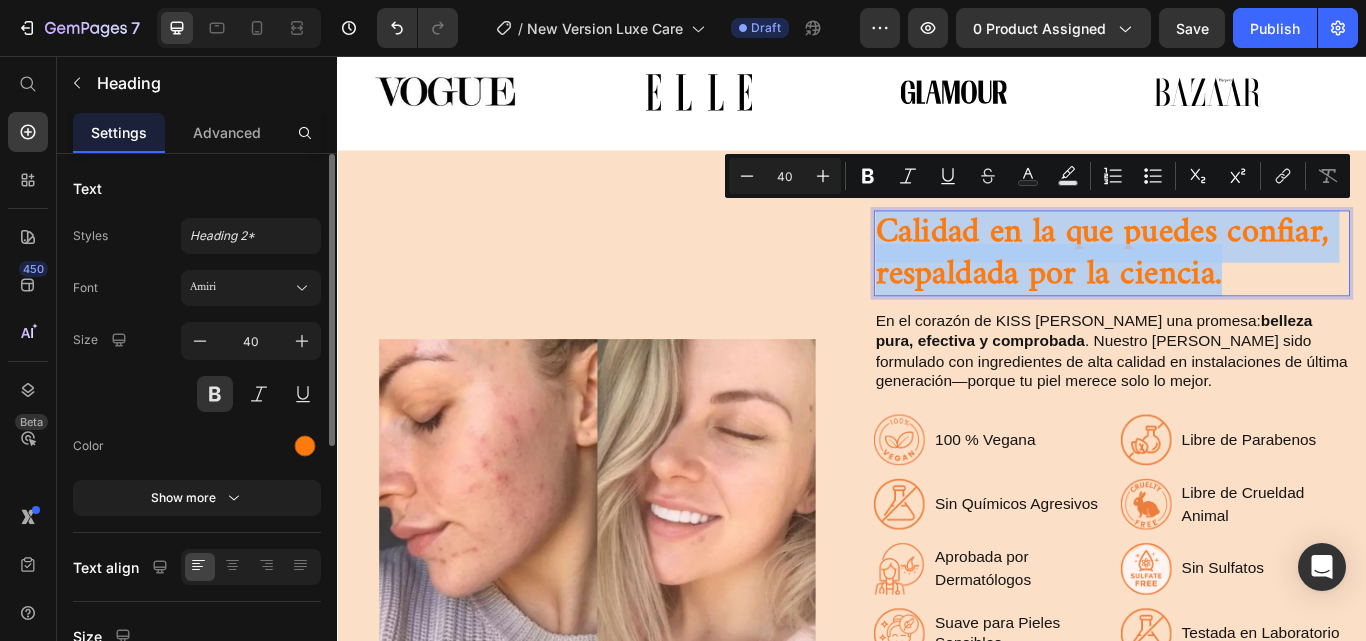 type 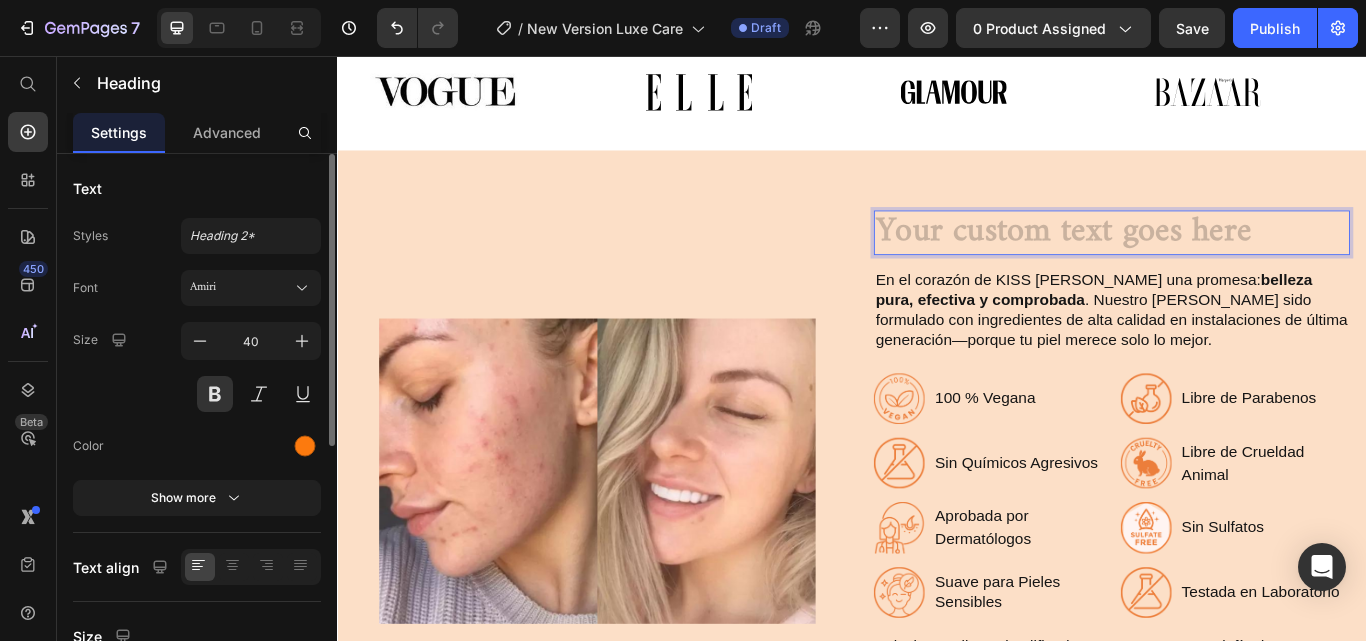 click at bounding box center (1239, 263) 